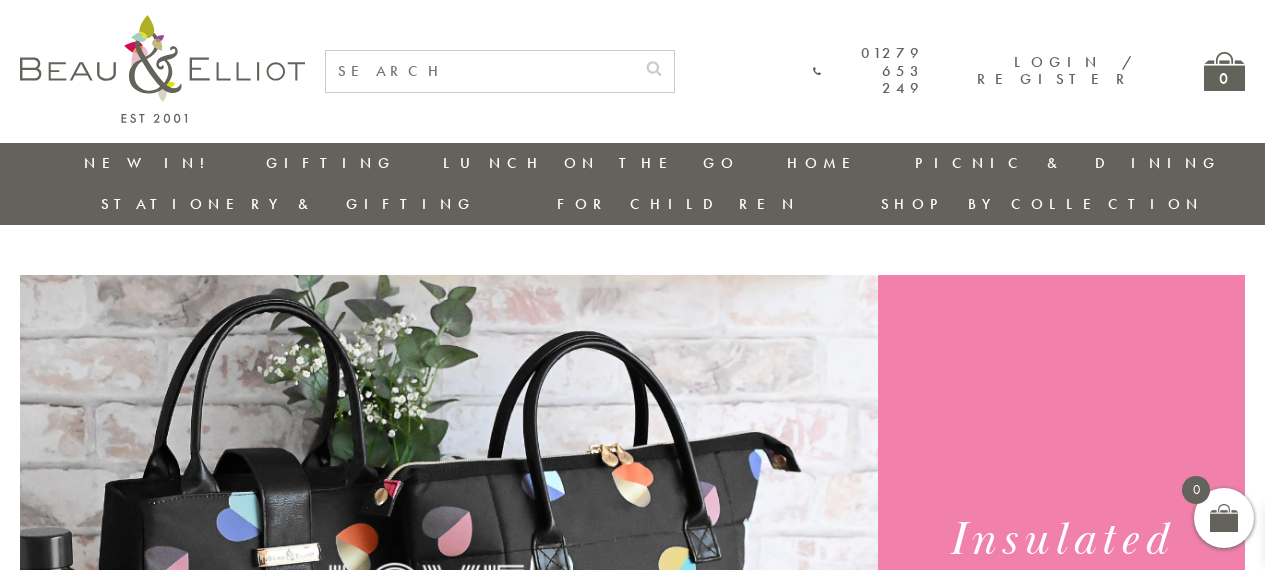 scroll, scrollTop: 0, scrollLeft: 0, axis: both 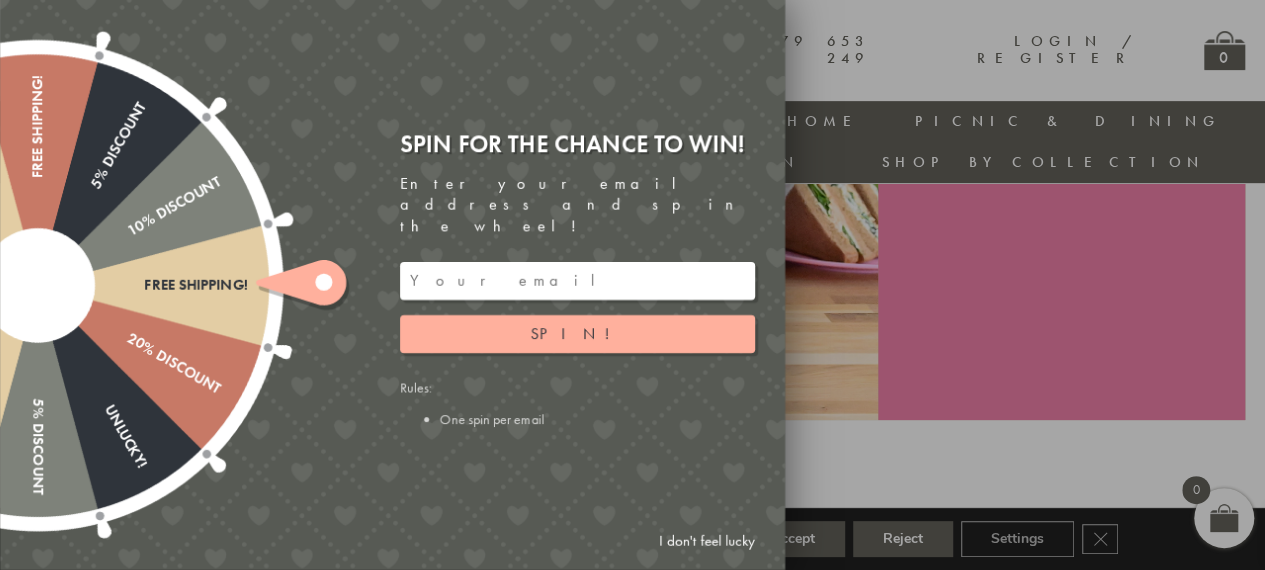 click on "I don't feel lucky" at bounding box center (707, 541) 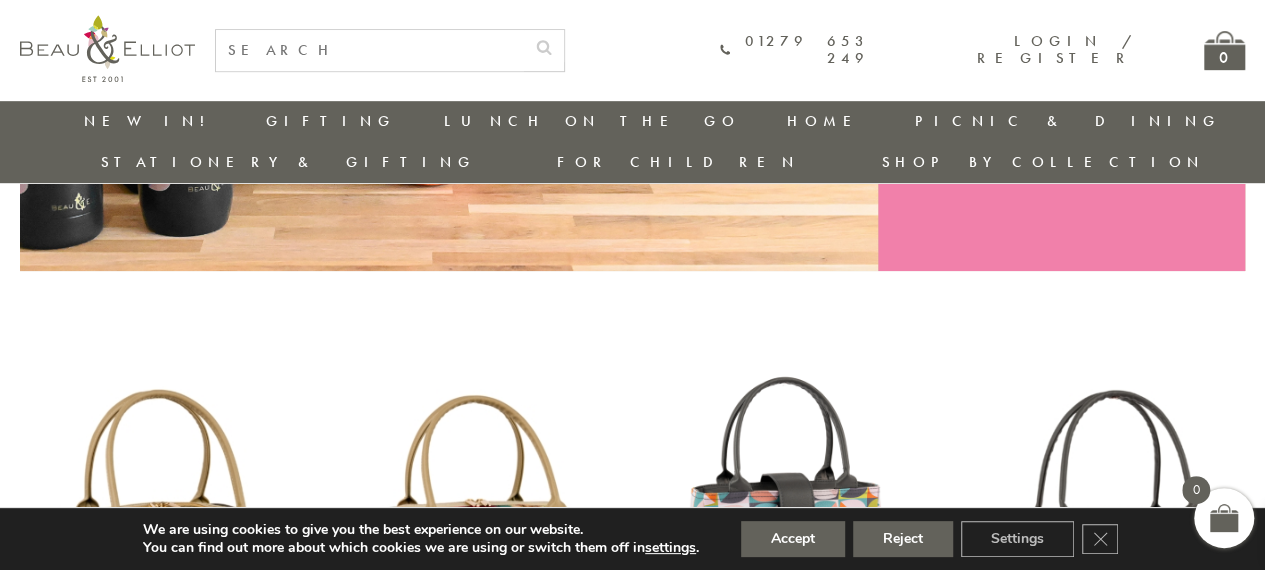 scroll, scrollTop: 564, scrollLeft: 0, axis: vertical 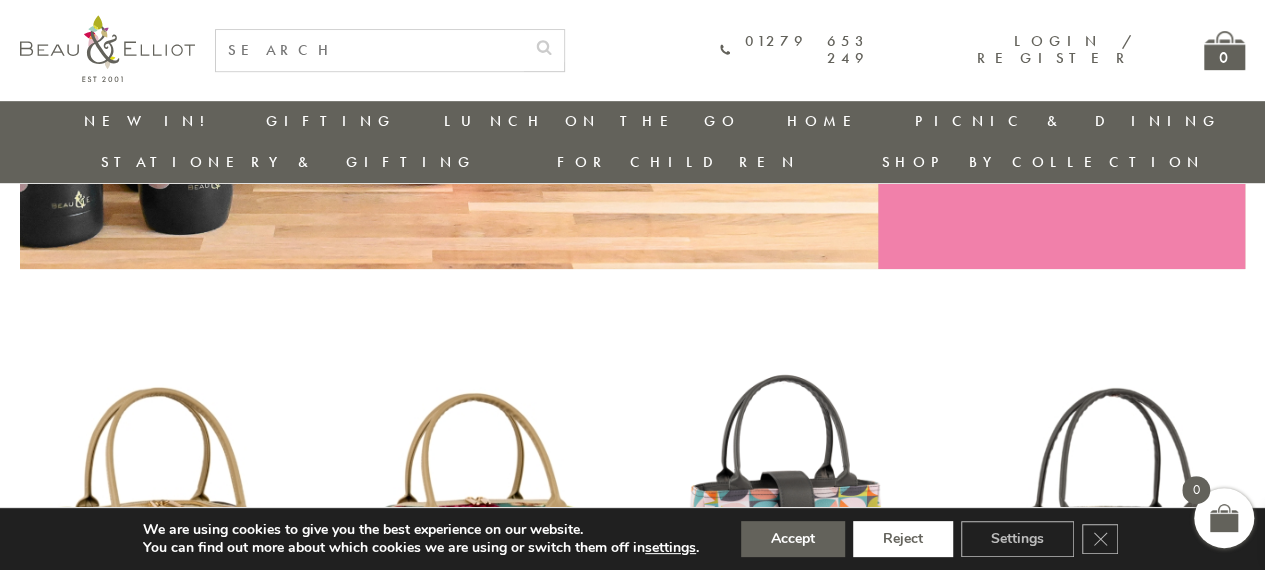 click on "Reject" at bounding box center (903, 539) 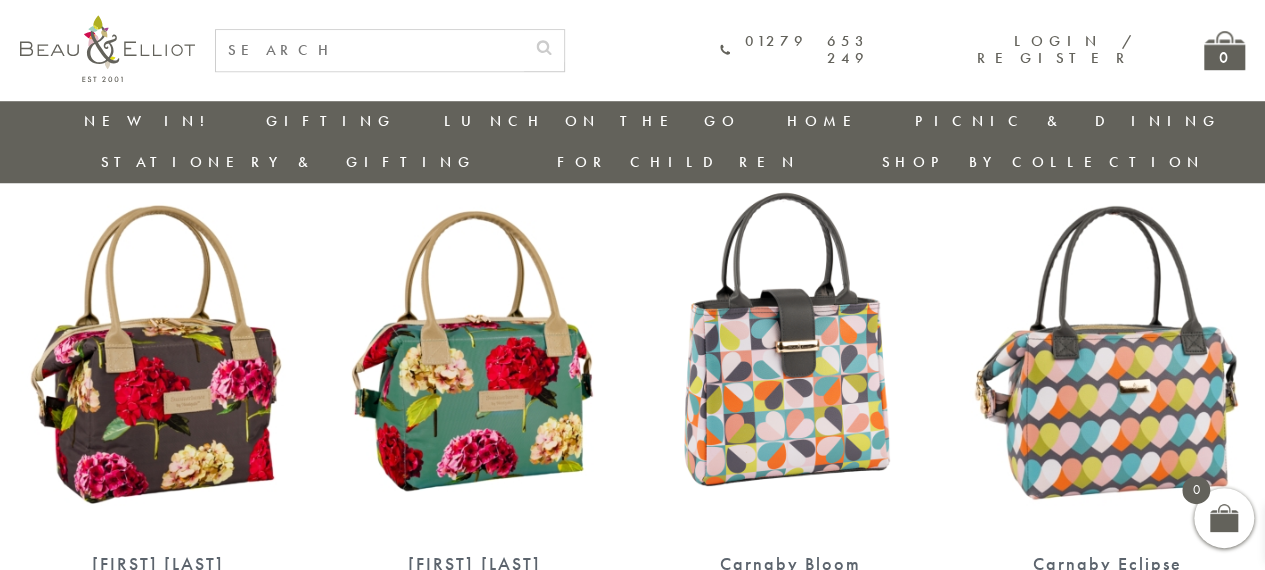 scroll, scrollTop: 762, scrollLeft: 0, axis: vertical 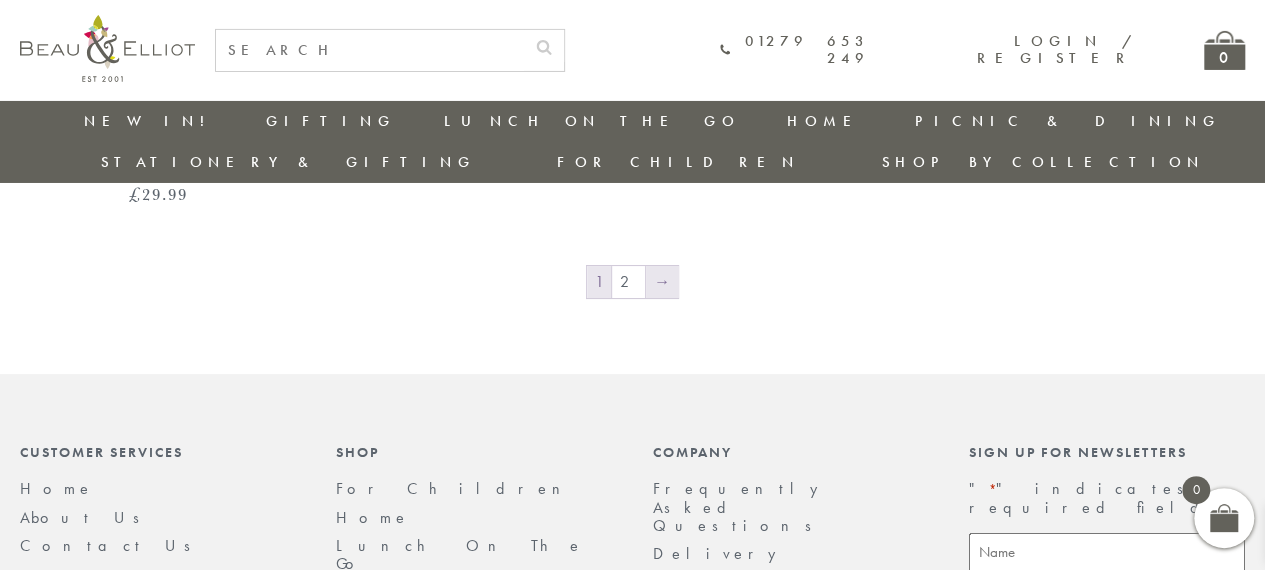 click on "→" at bounding box center [662, 282] 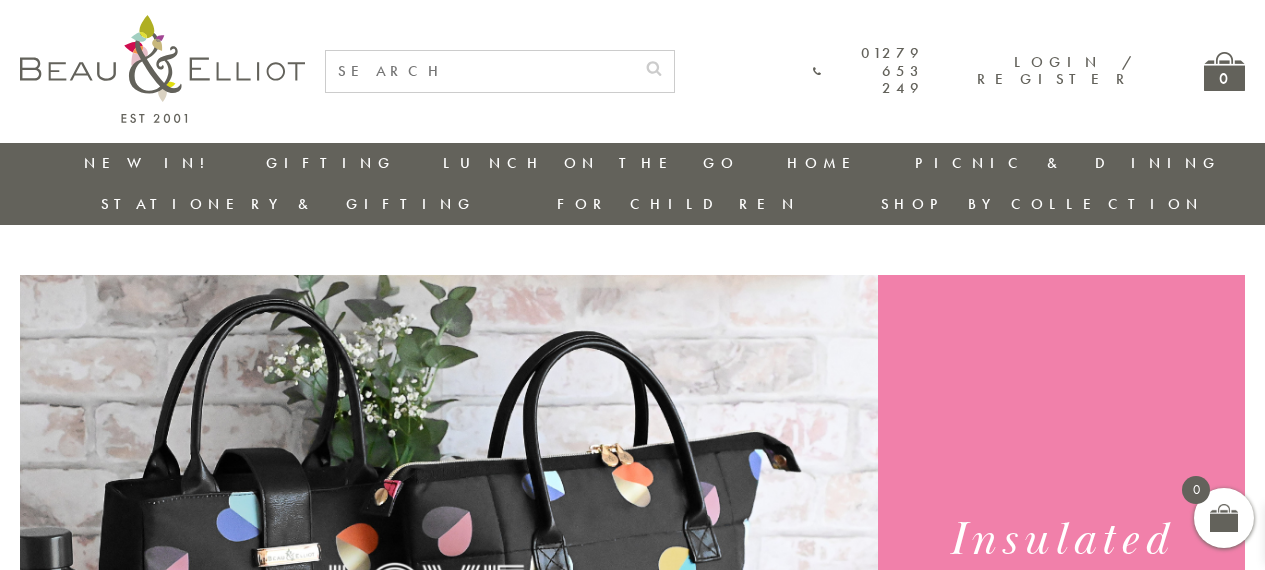 scroll, scrollTop: 0, scrollLeft: 0, axis: both 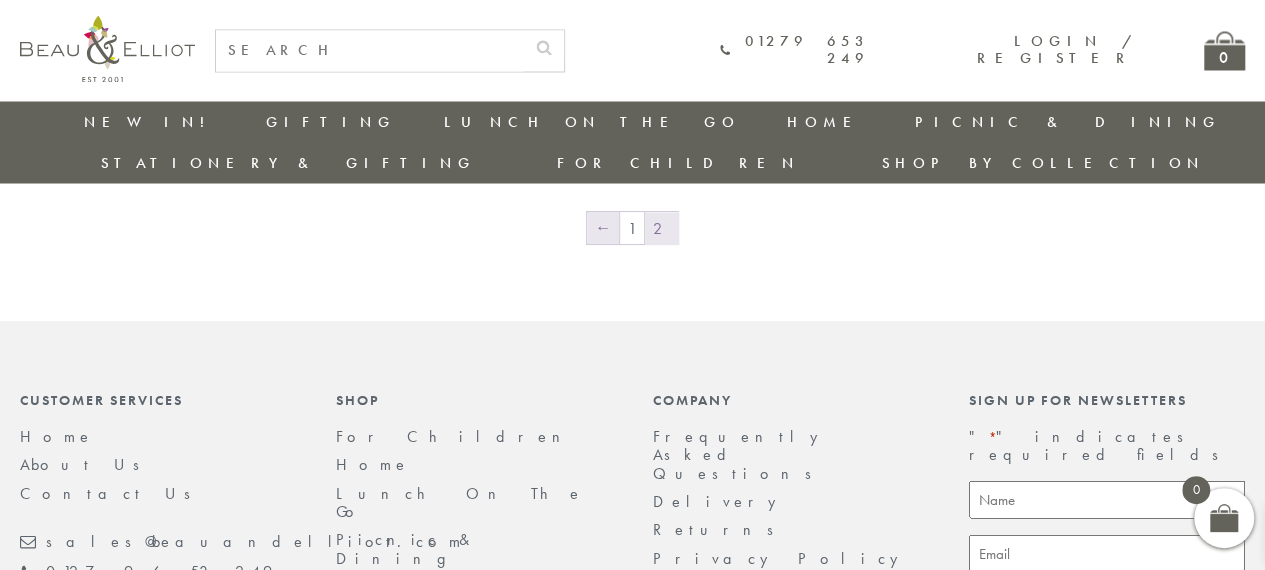 click on "←" at bounding box center (603, 228) 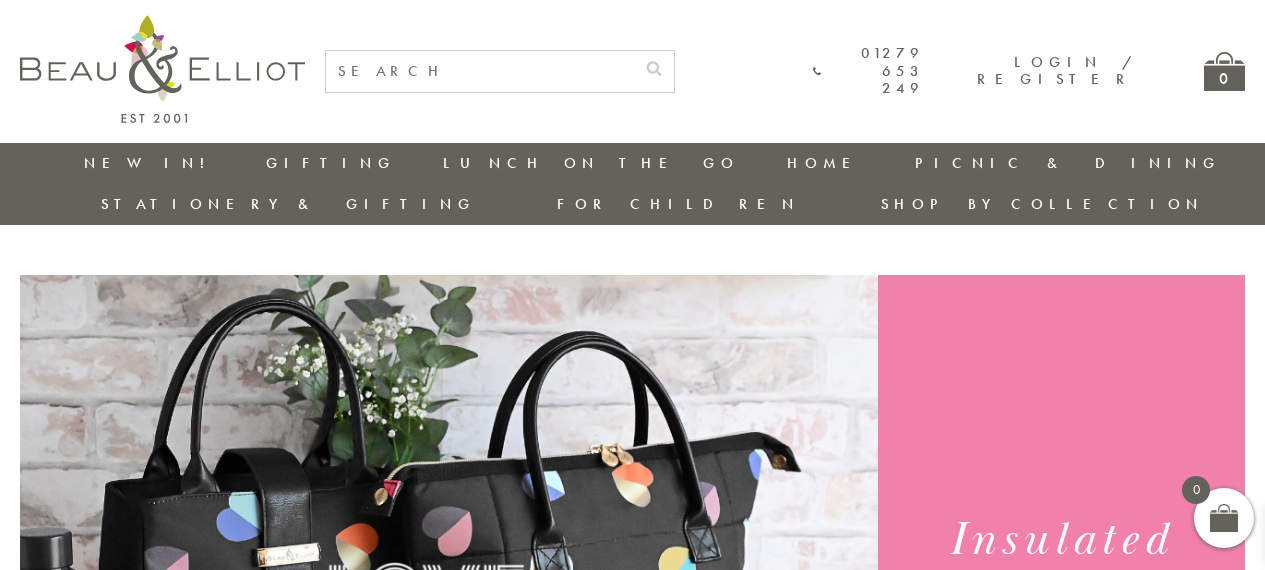 scroll, scrollTop: 0, scrollLeft: 0, axis: both 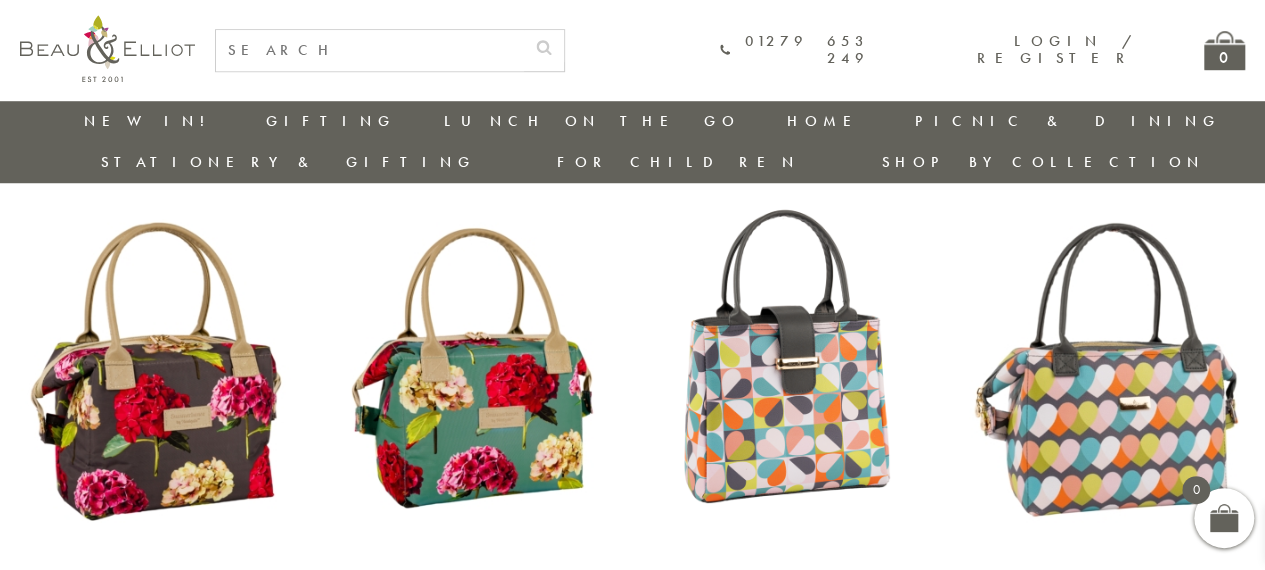 click at bounding box center [474, 372] 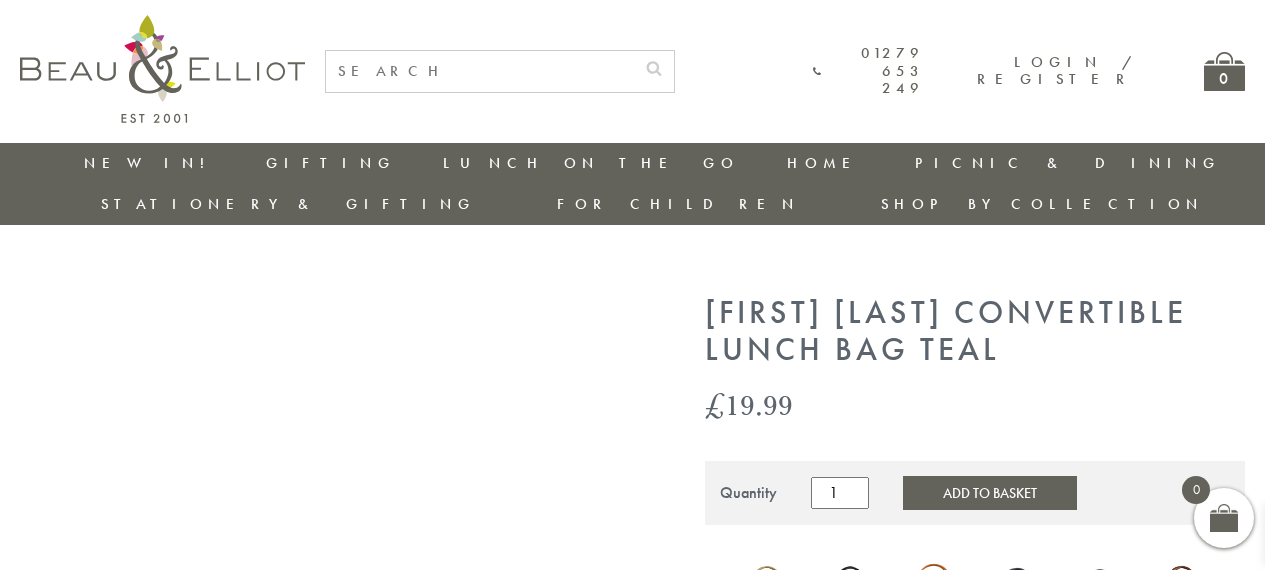 scroll, scrollTop: 0, scrollLeft: 0, axis: both 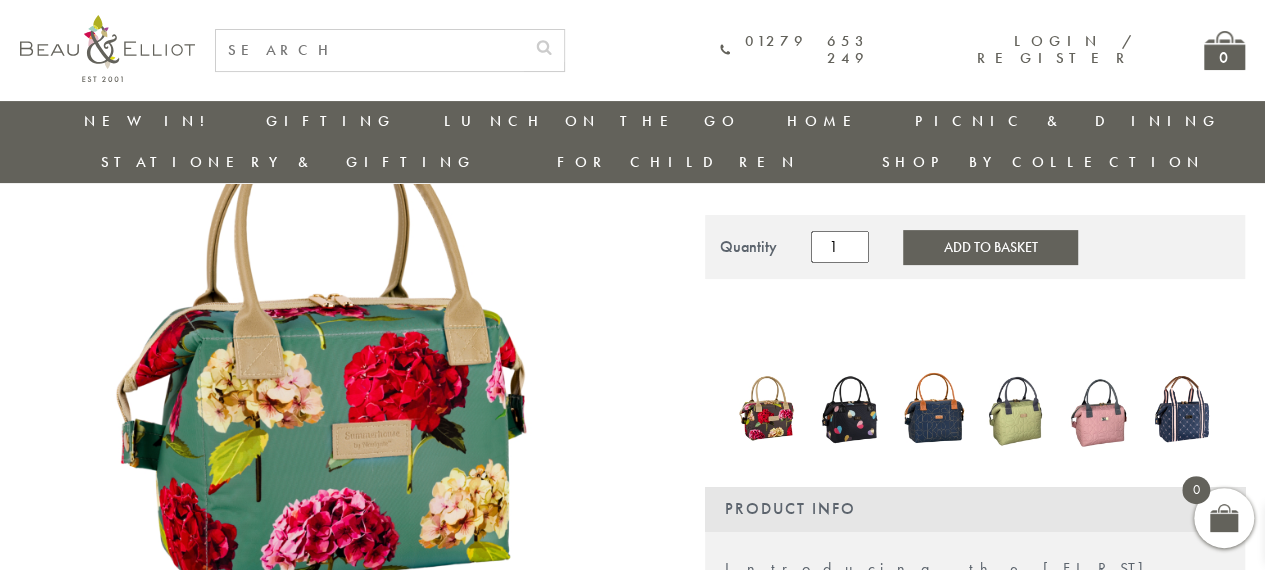 click at bounding box center [334, 363] 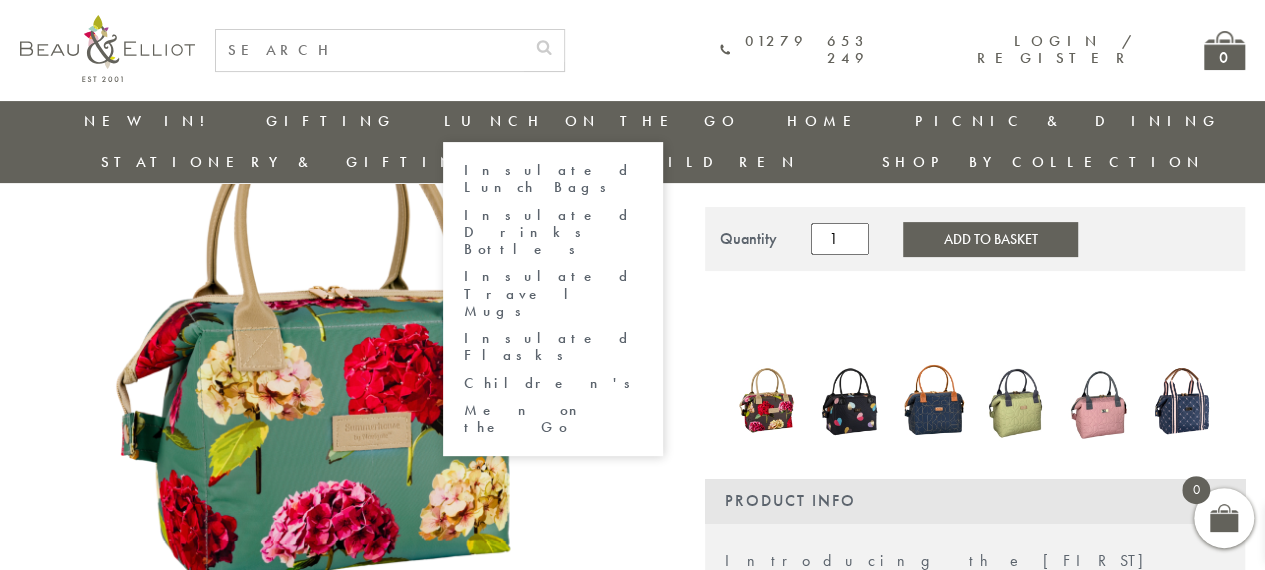 scroll, scrollTop: 212, scrollLeft: 8, axis: both 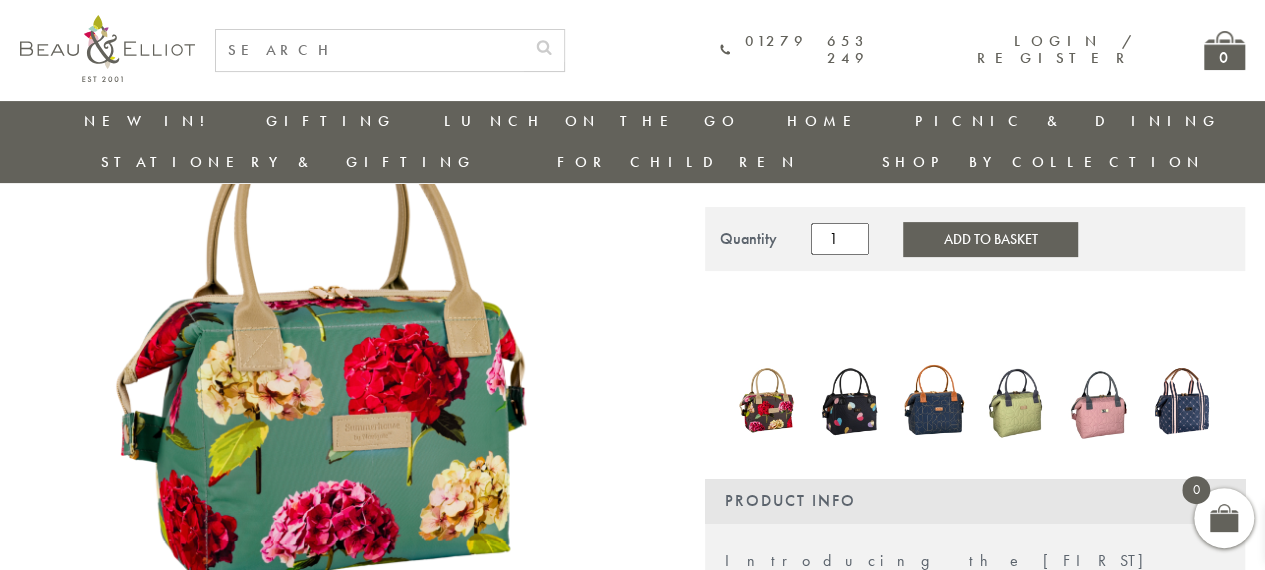 click at bounding box center [334, 355] 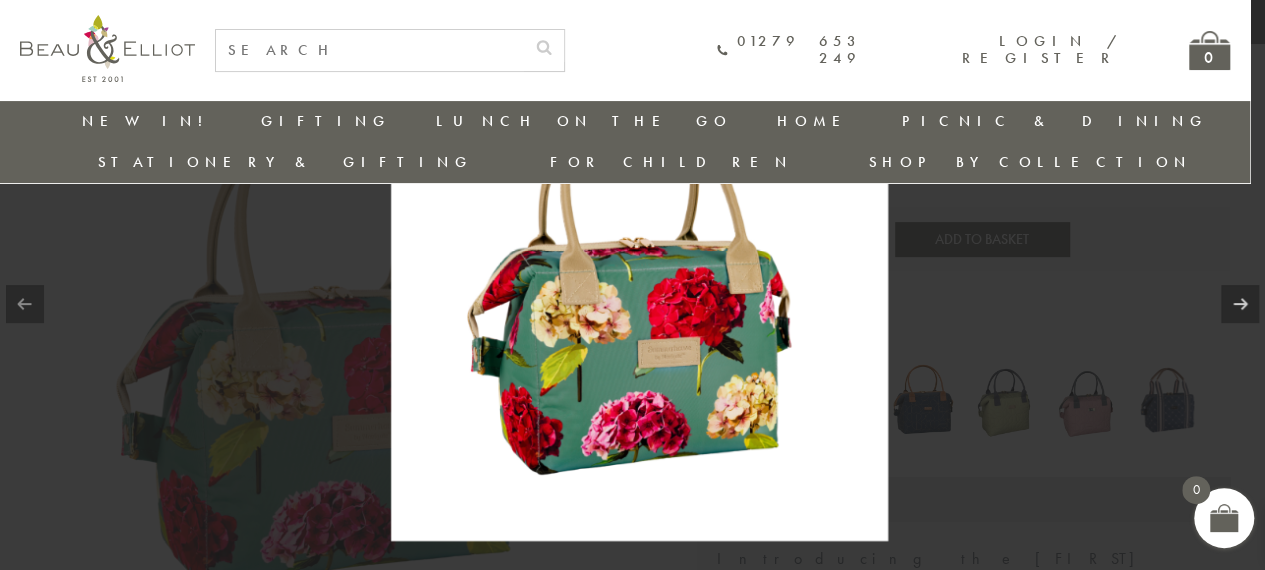 scroll, scrollTop: 212, scrollLeft: 0, axis: vertical 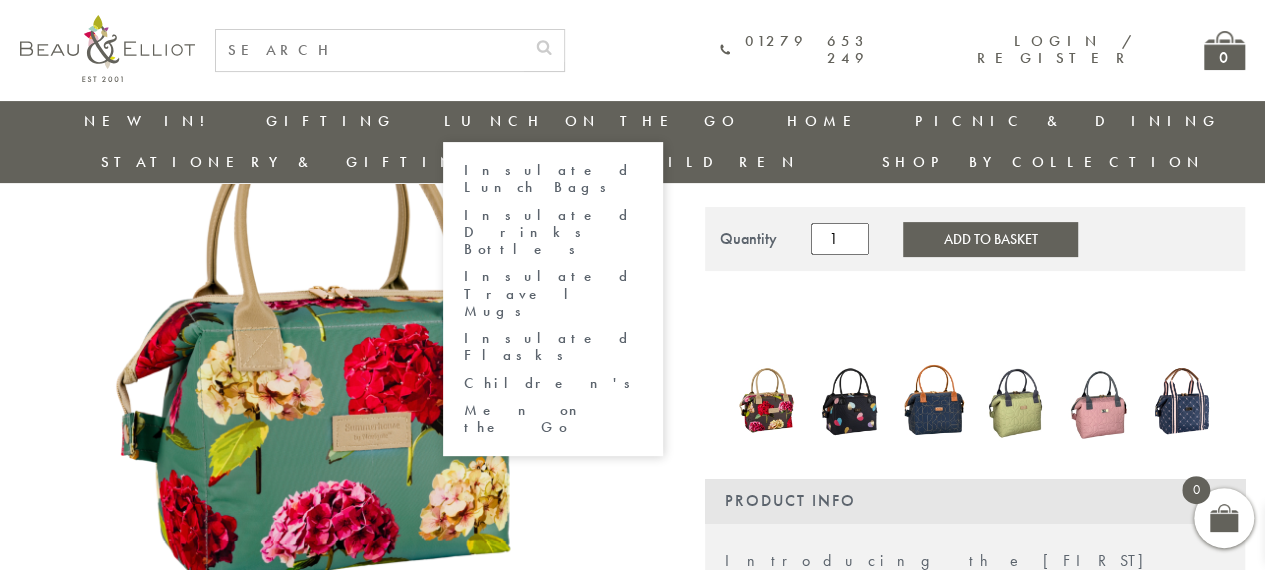 click at bounding box center [334, 355] 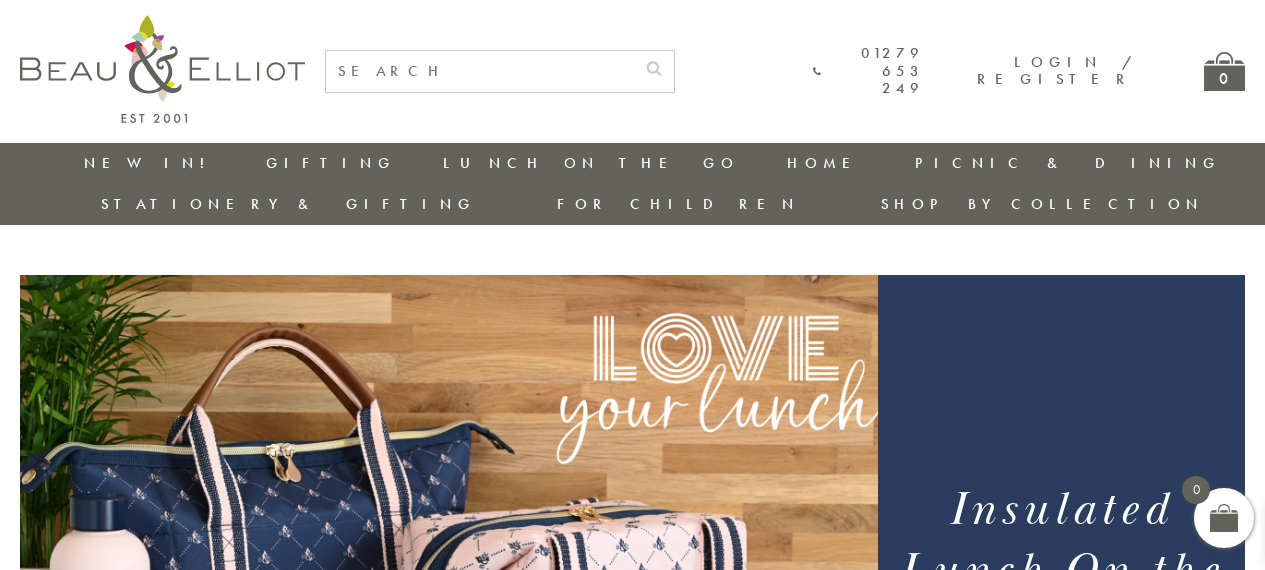 scroll, scrollTop: 0, scrollLeft: 0, axis: both 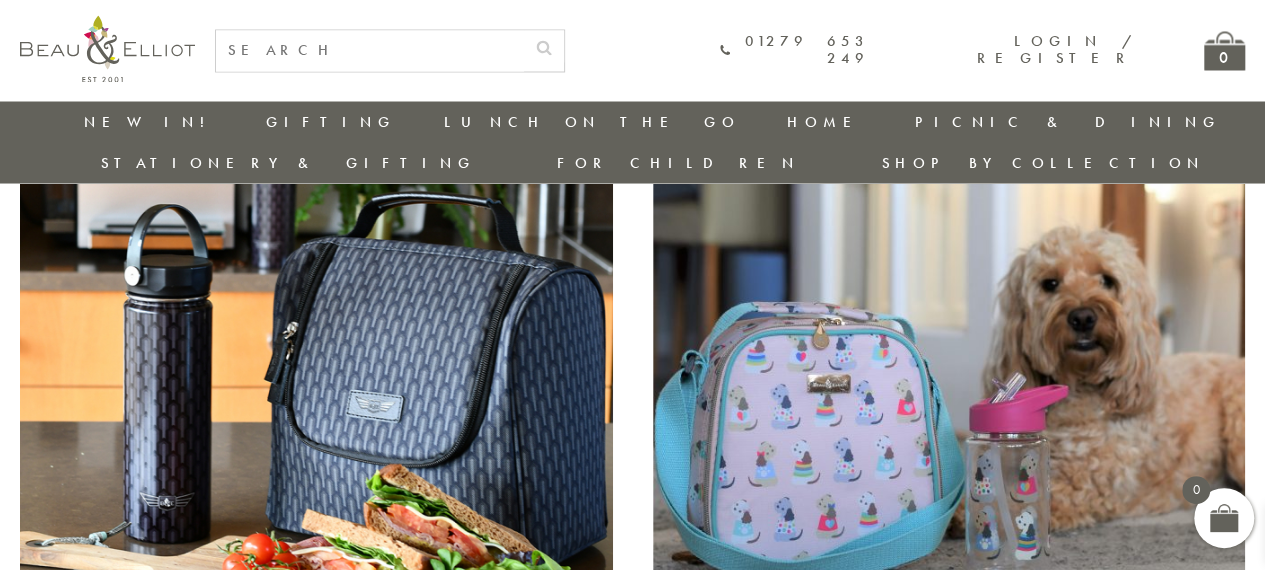 click at bounding box center [949, 397] 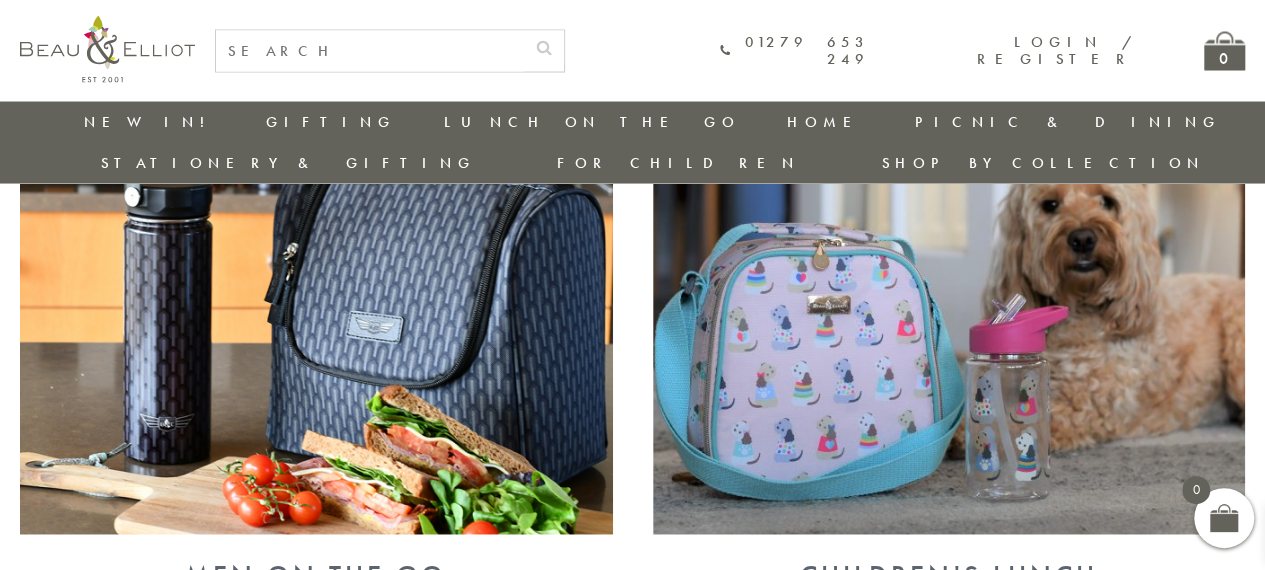 scroll, scrollTop: 1917, scrollLeft: 0, axis: vertical 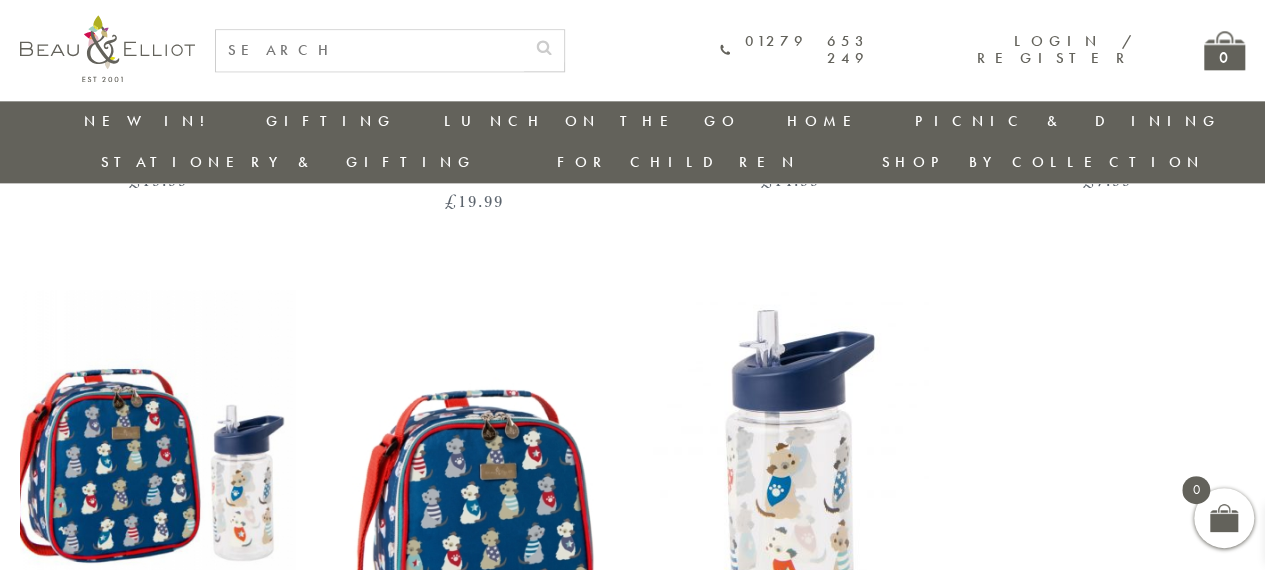 click on "Spider Drinks Bottle & Lunch Bag
£ 19.99
Puppy Love children’s Lunch Bag & Matching Drinks Bottle
£ 19.99
Puppy Love Kids Lunch Bag
£ 14.99
Puppy Love Kids Water Bottle
£ 7.99" at bounding box center (632, 270) 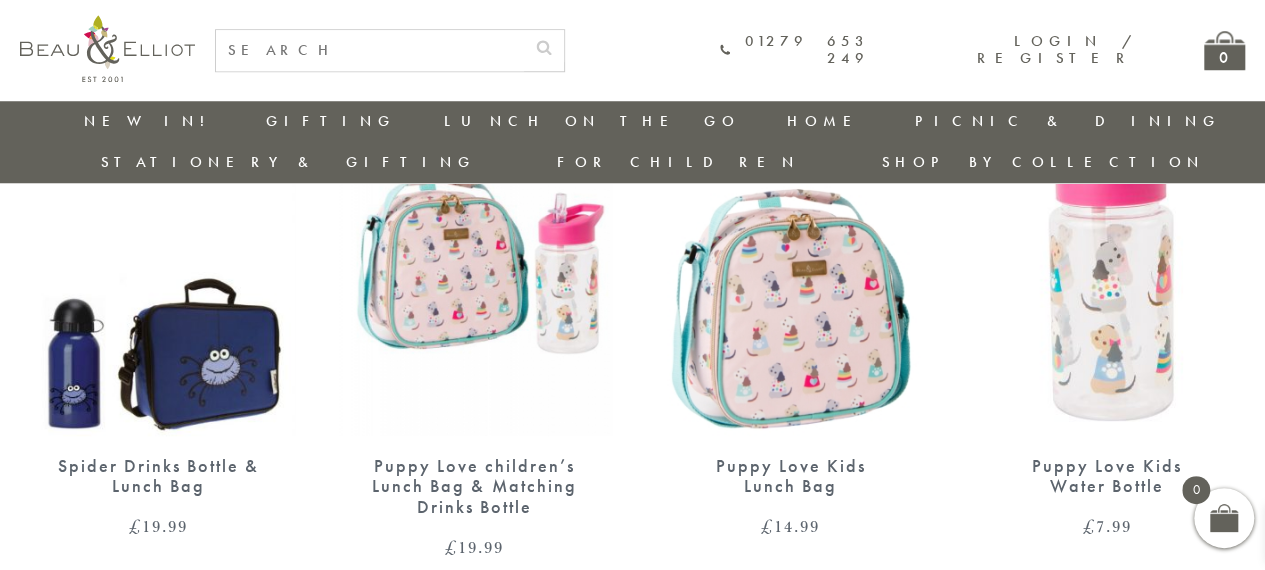 scroll, scrollTop: 840, scrollLeft: 0, axis: vertical 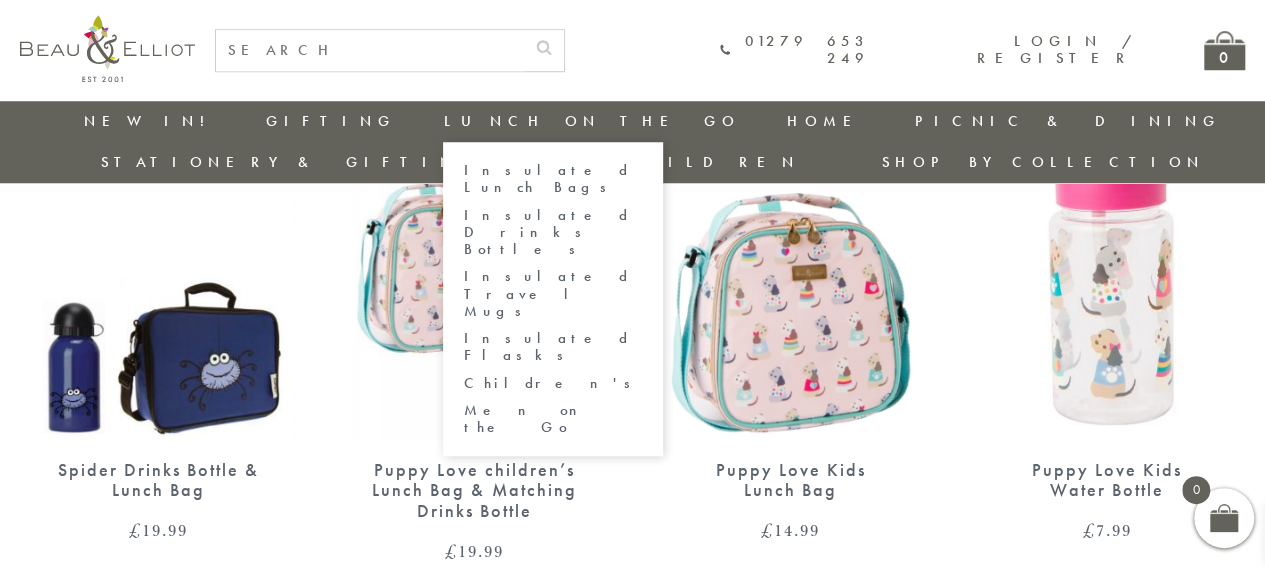 click on "Lunch On The Go" at bounding box center (591, 121) 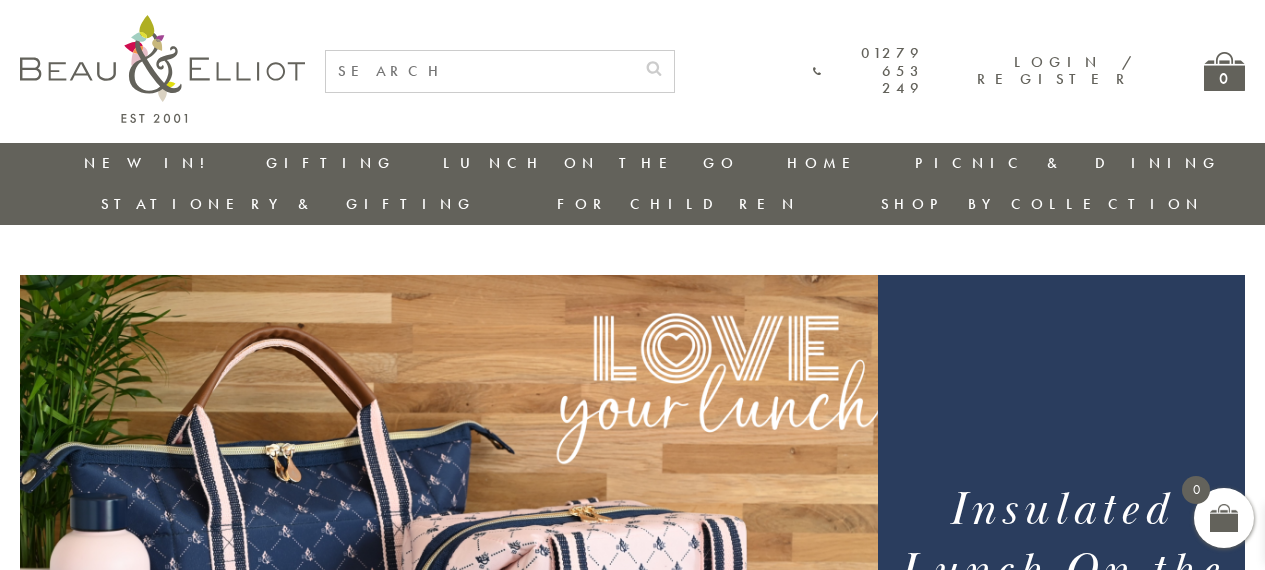 scroll, scrollTop: 0, scrollLeft: 0, axis: both 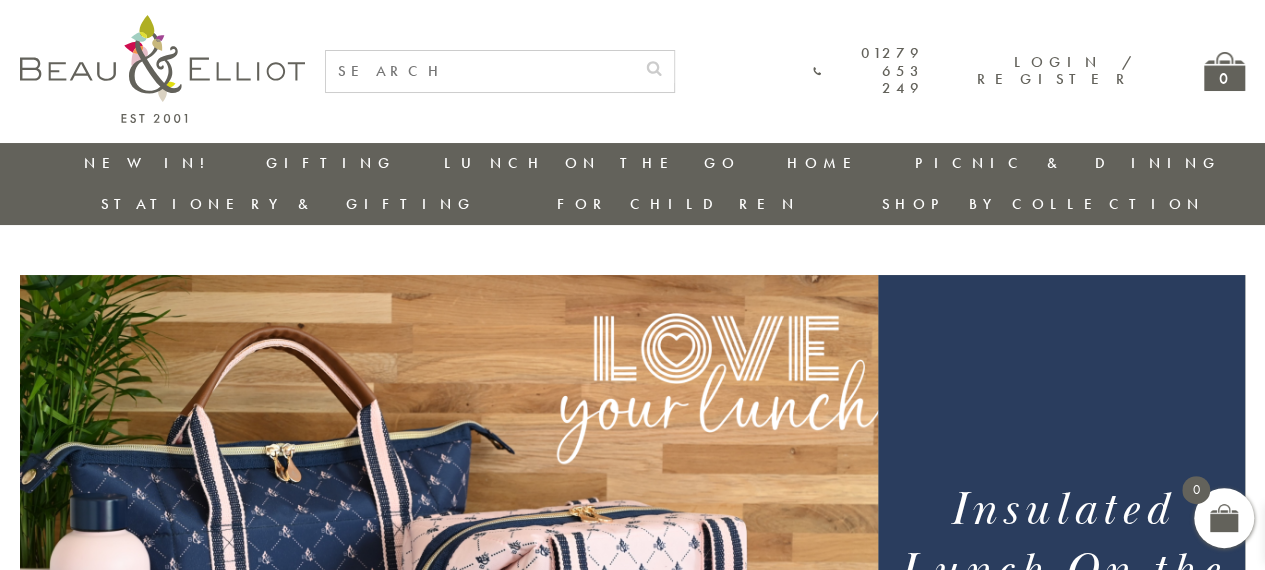 click at bounding box center (449, 575) 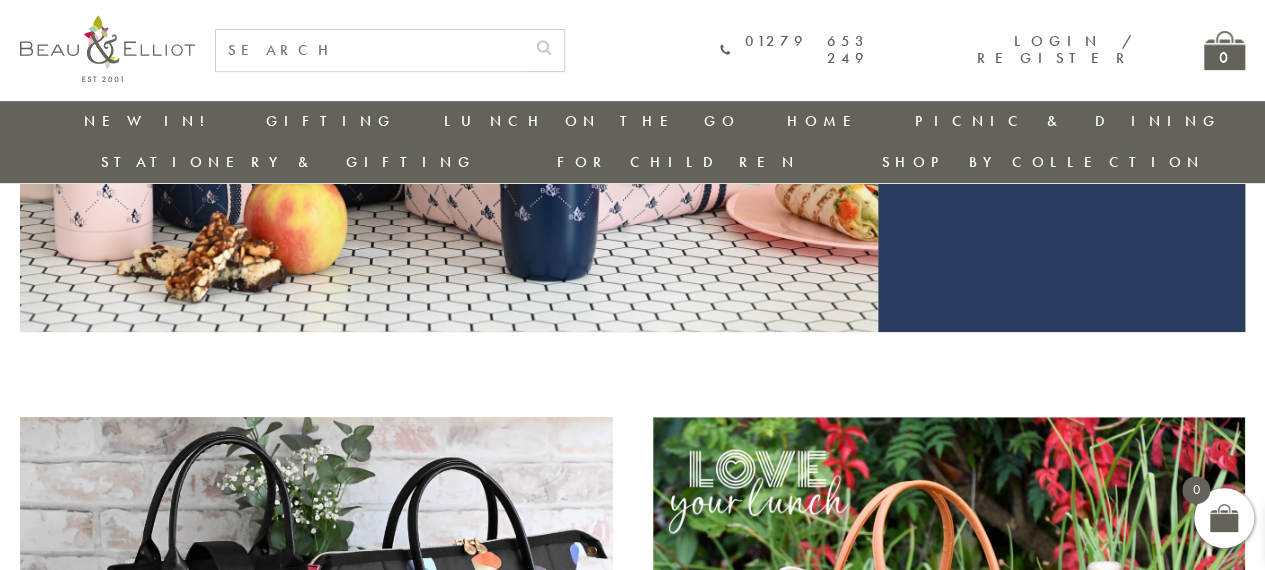 scroll, scrollTop: 506, scrollLeft: 0, axis: vertical 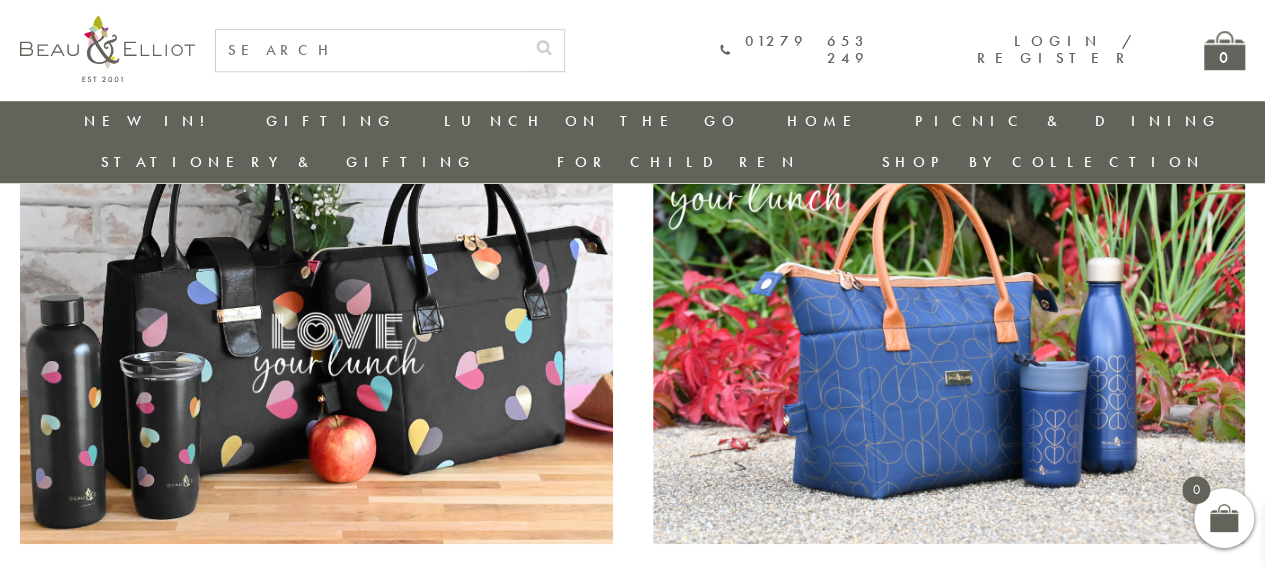 click at bounding box center (316, 328) 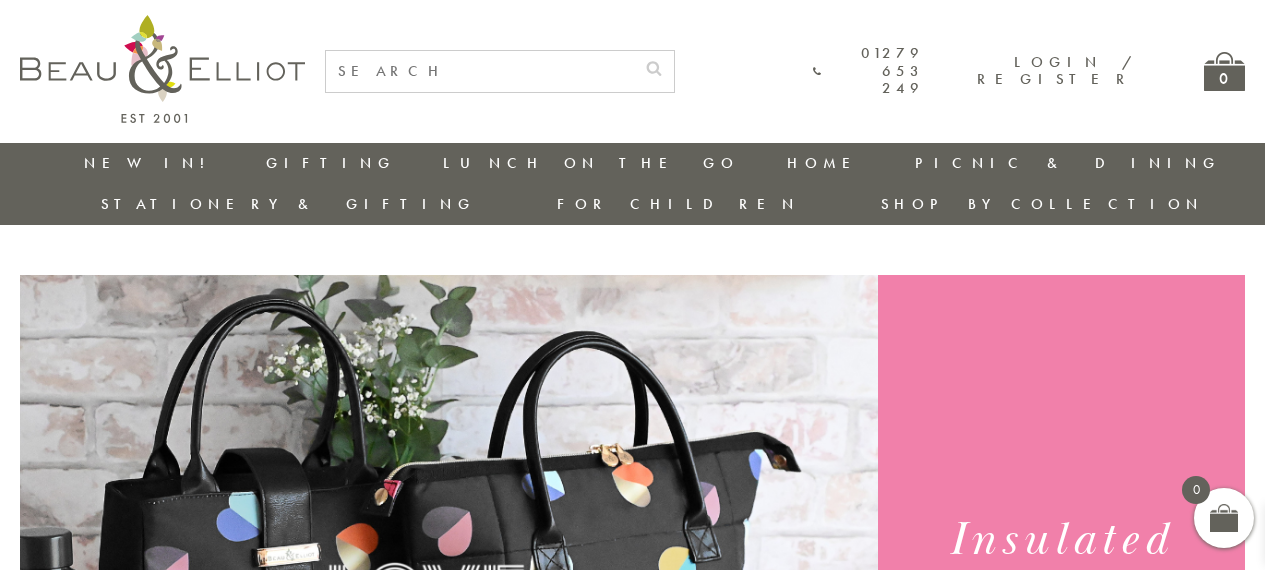 scroll, scrollTop: 0, scrollLeft: 0, axis: both 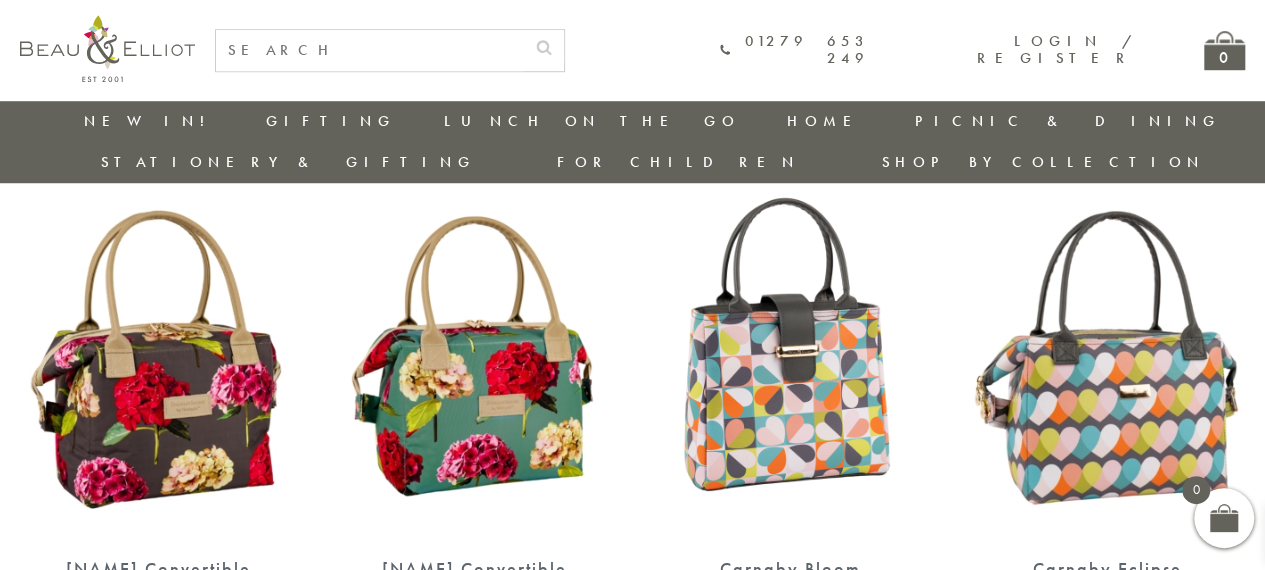 click at bounding box center [474, 360] 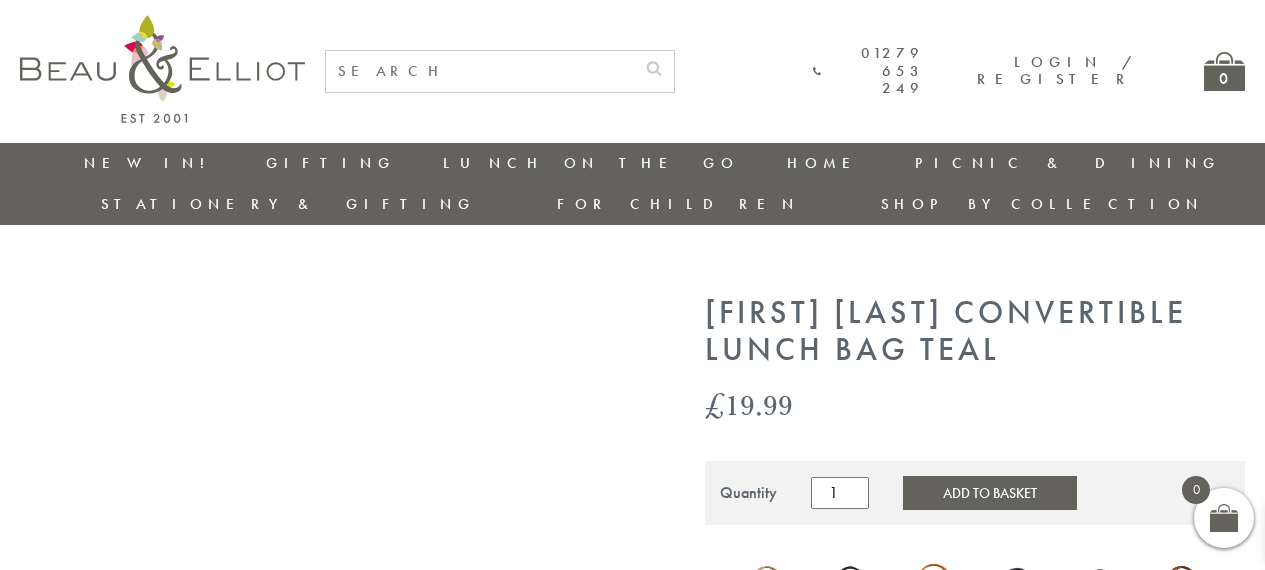 scroll, scrollTop: 0, scrollLeft: 0, axis: both 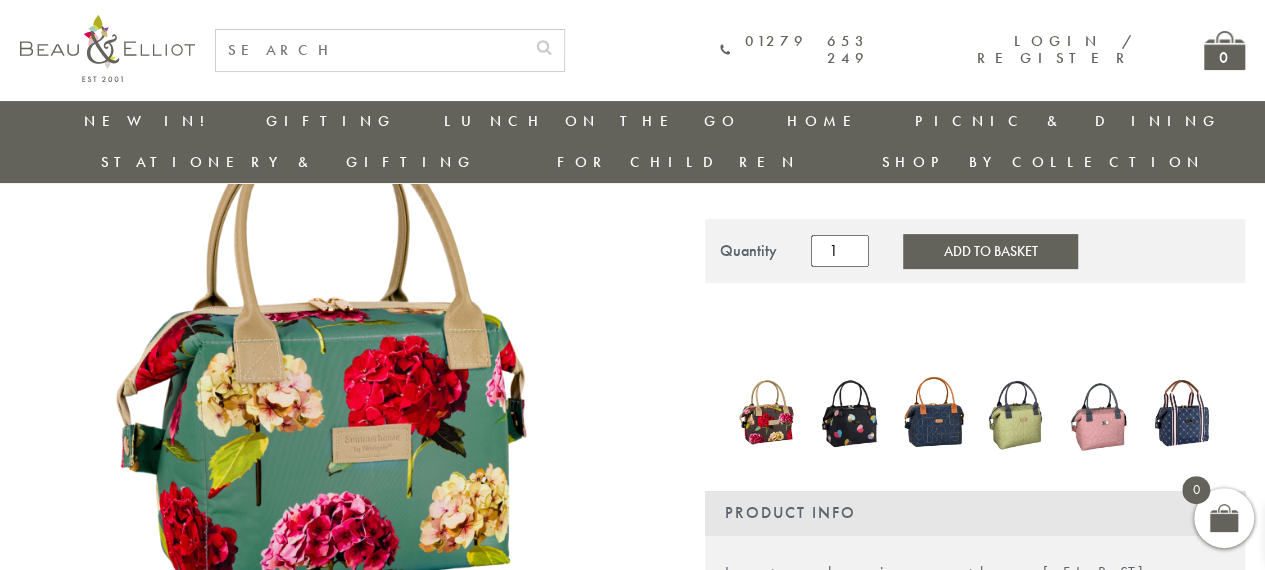 click at bounding box center [766, 412] 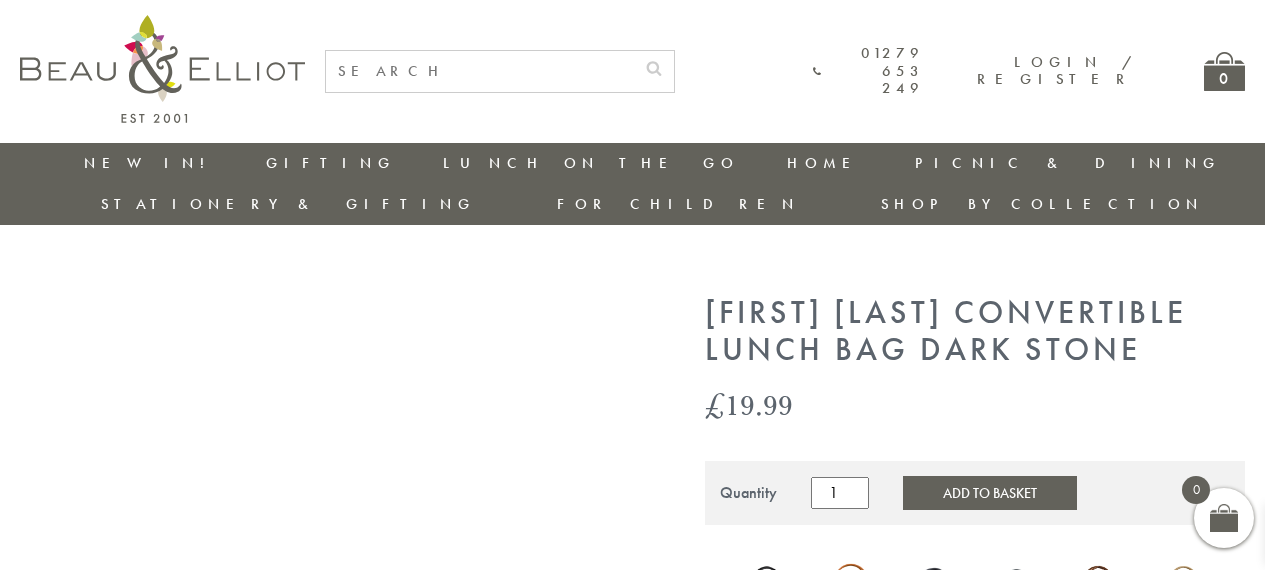 scroll, scrollTop: 0, scrollLeft: 0, axis: both 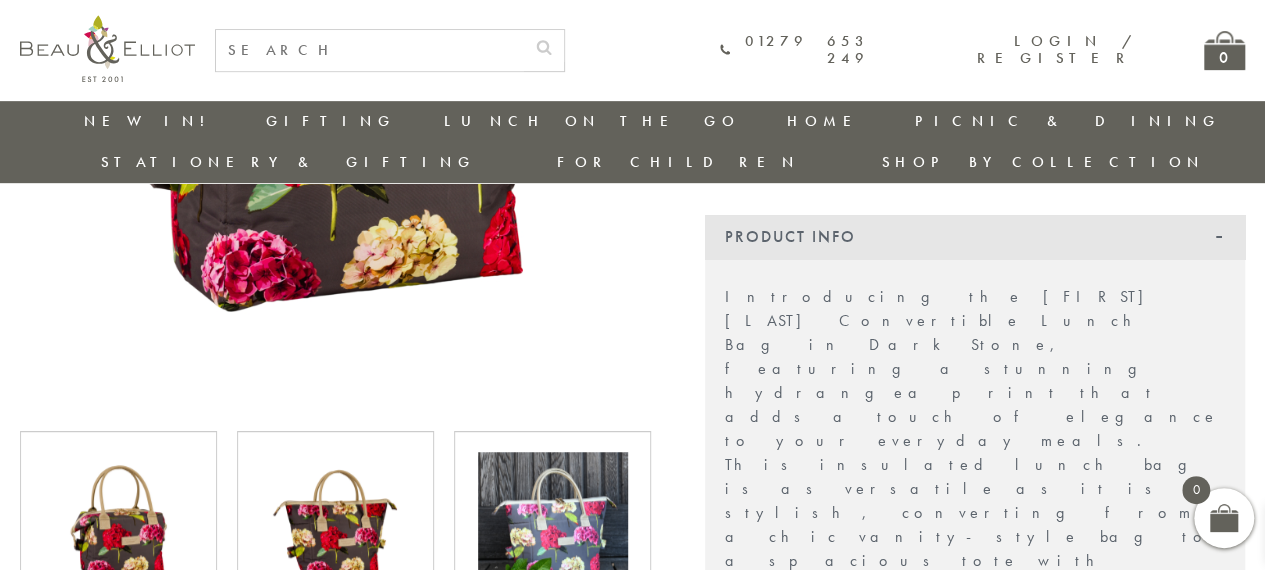 click at bounding box center [553, 527] 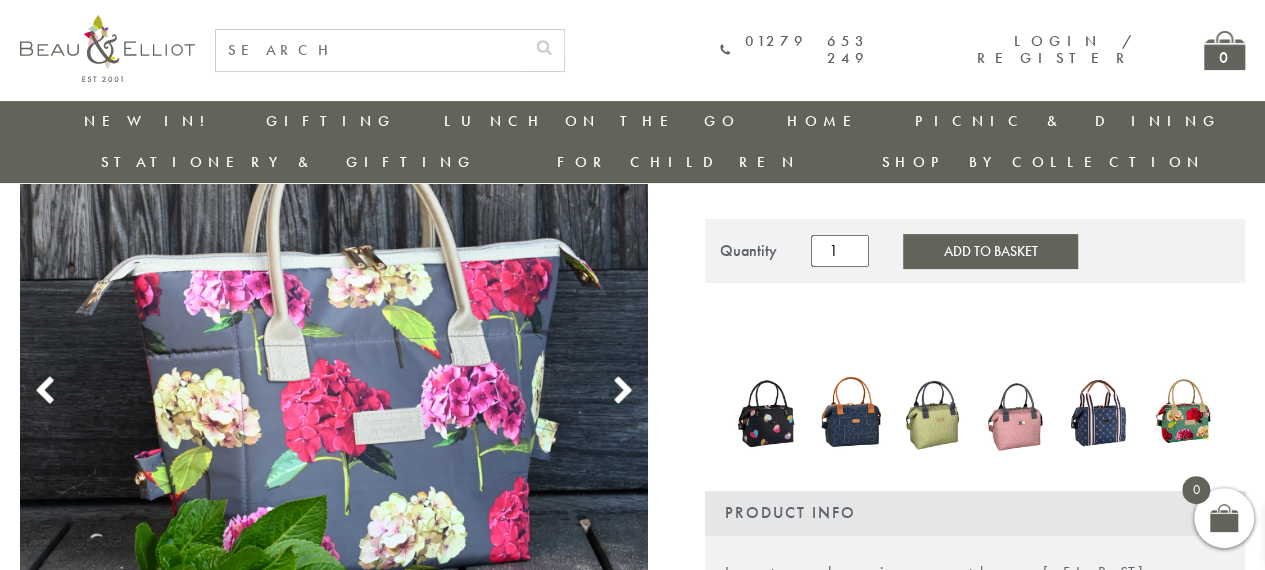 scroll, scrollTop: 196, scrollLeft: 0, axis: vertical 